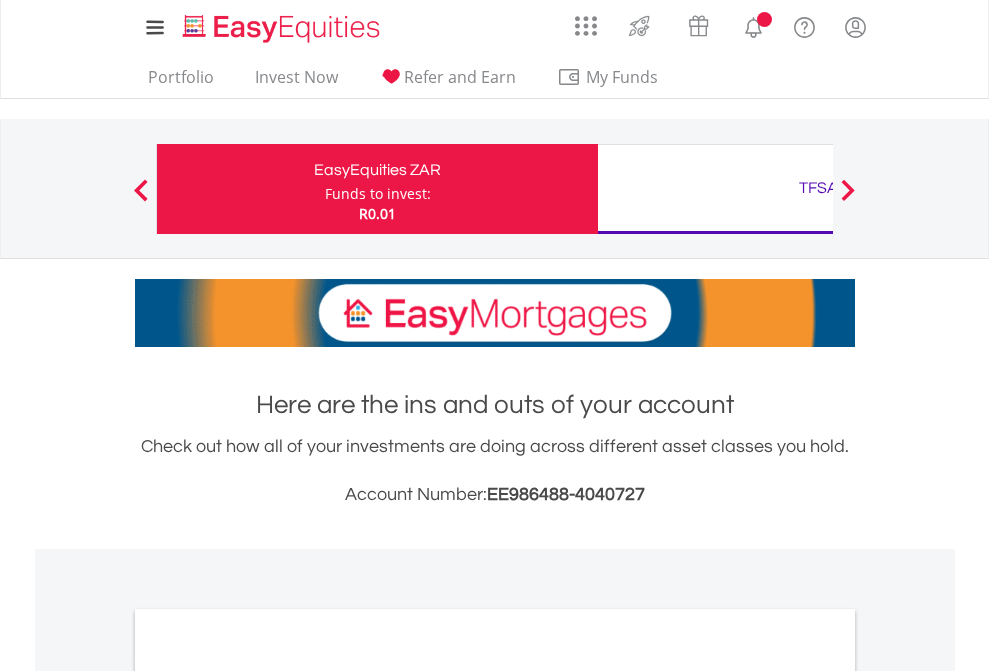 scroll, scrollTop: 0, scrollLeft: 0, axis: both 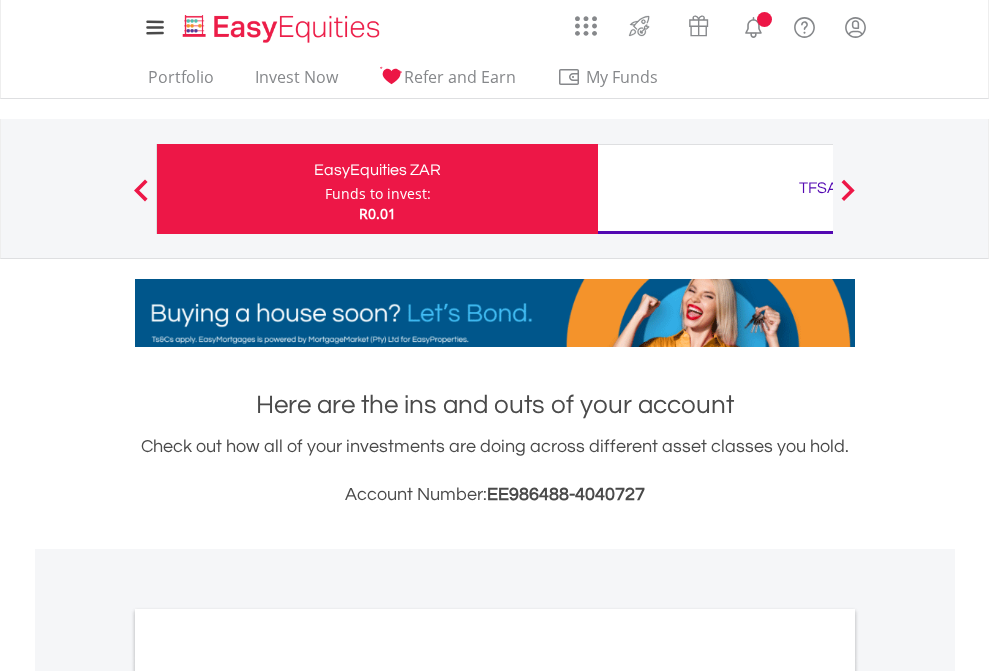 click on "Funds to invest:" at bounding box center [378, 194] 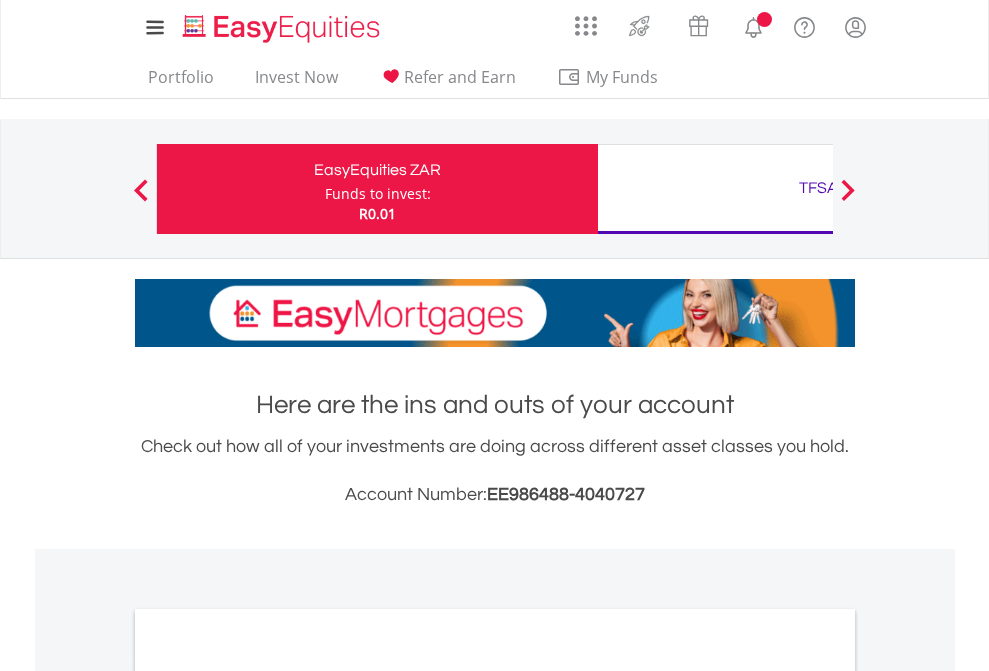 scroll, scrollTop: 0, scrollLeft: 0, axis: both 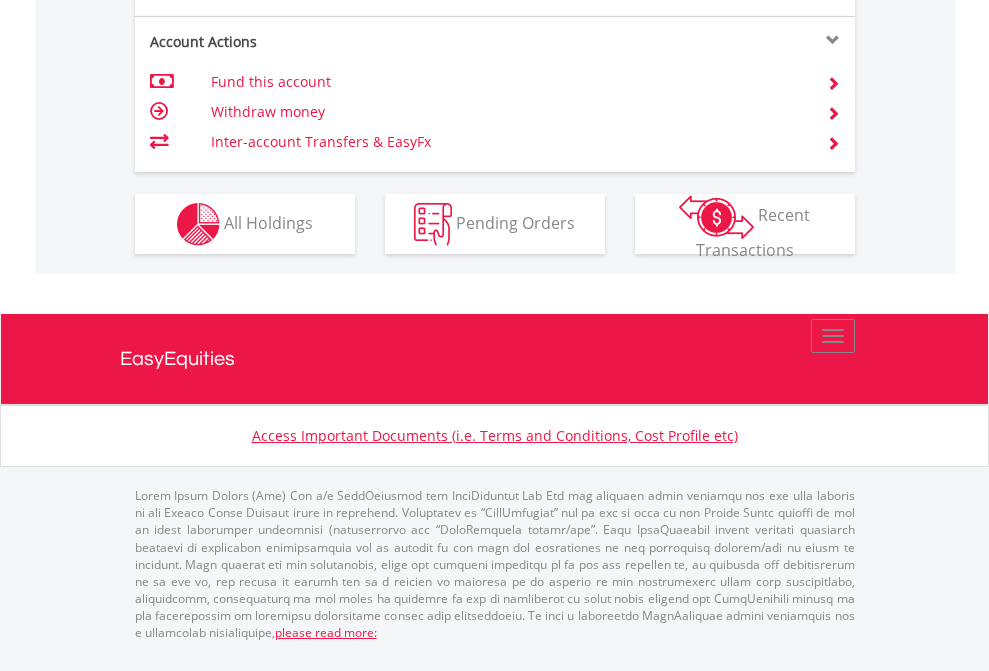 click on "Investment types" at bounding box center [706, -337] 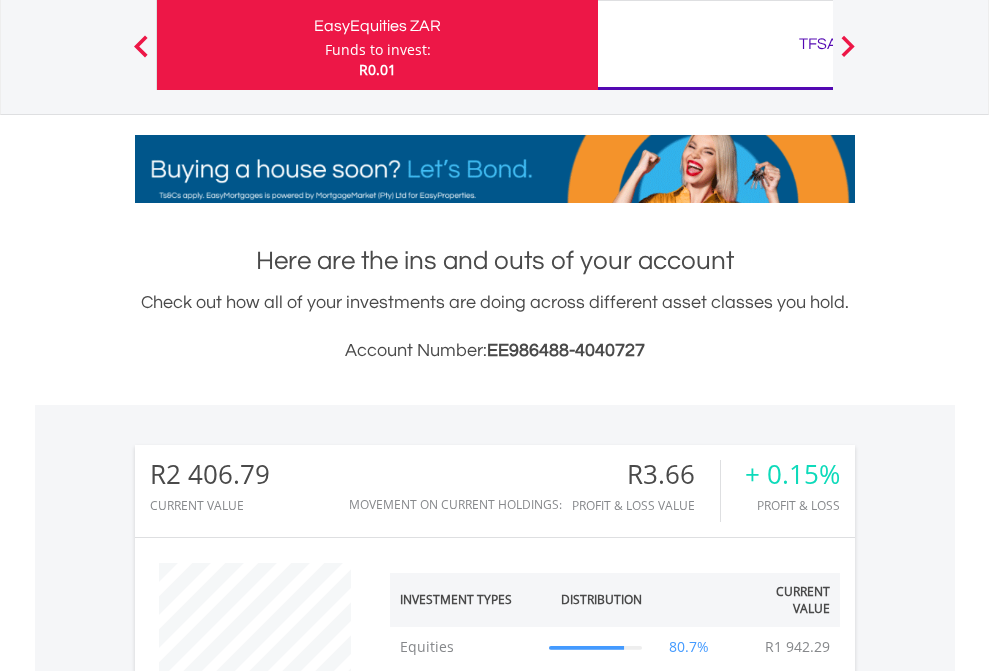 click on "TFSA" at bounding box center [818, 44] 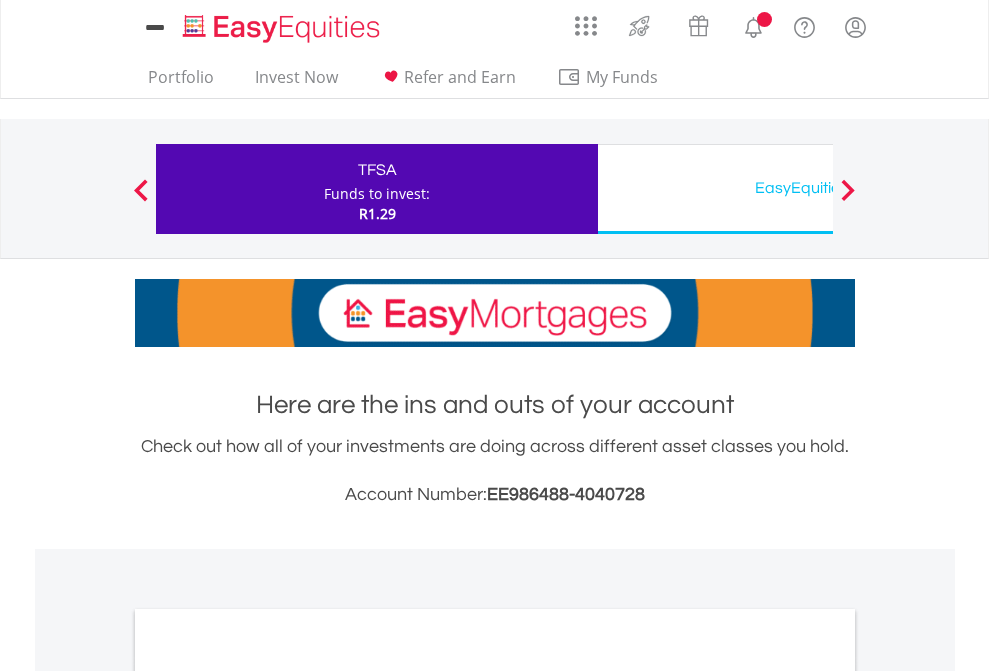scroll, scrollTop: 0, scrollLeft: 0, axis: both 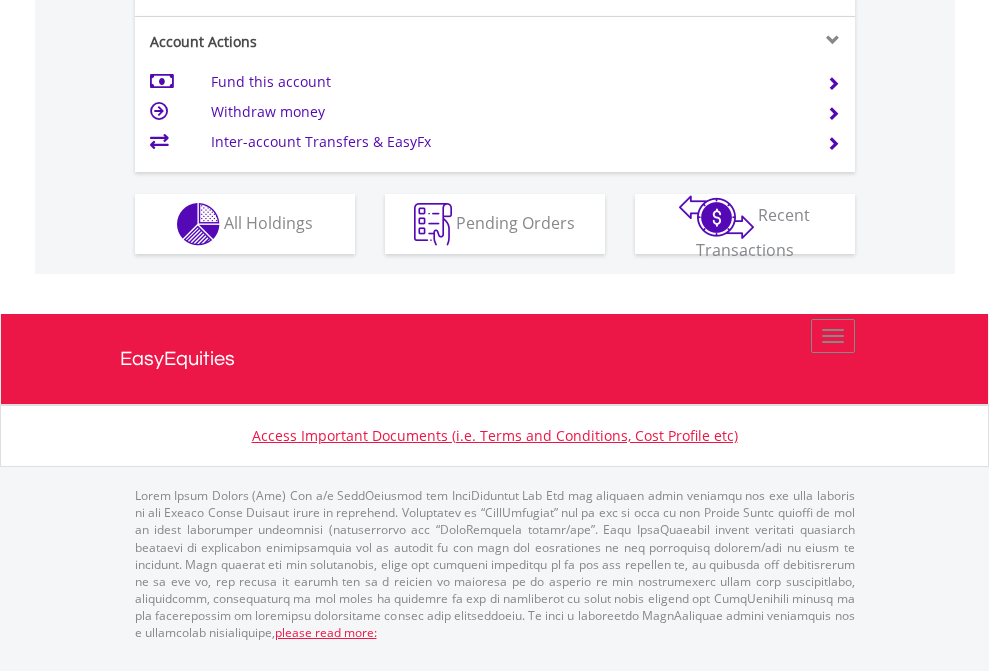 click on "Investment types" at bounding box center [706, -337] 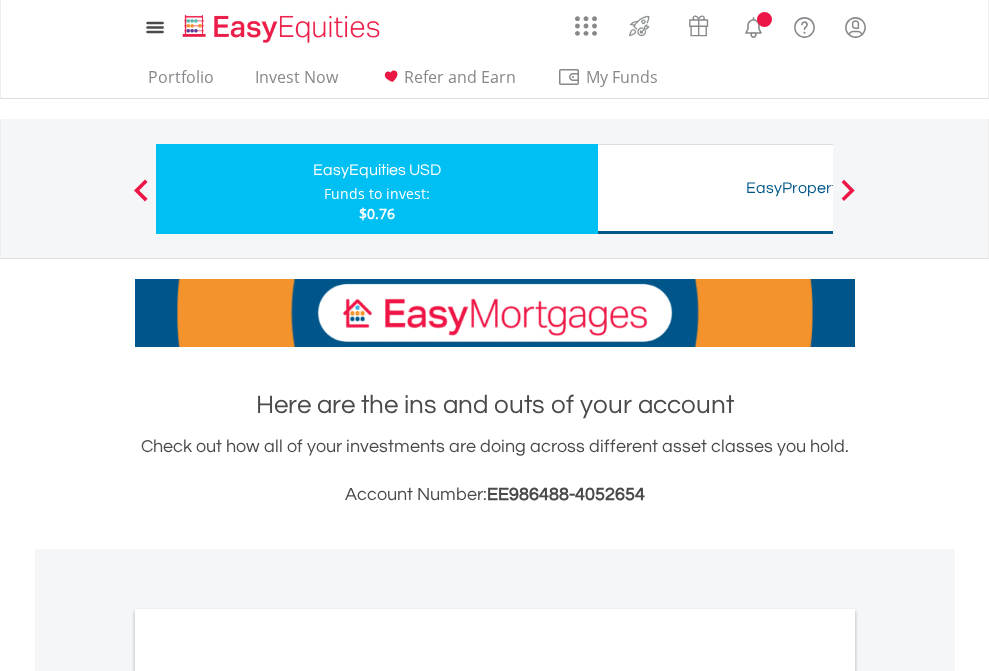 scroll, scrollTop: 0, scrollLeft: 0, axis: both 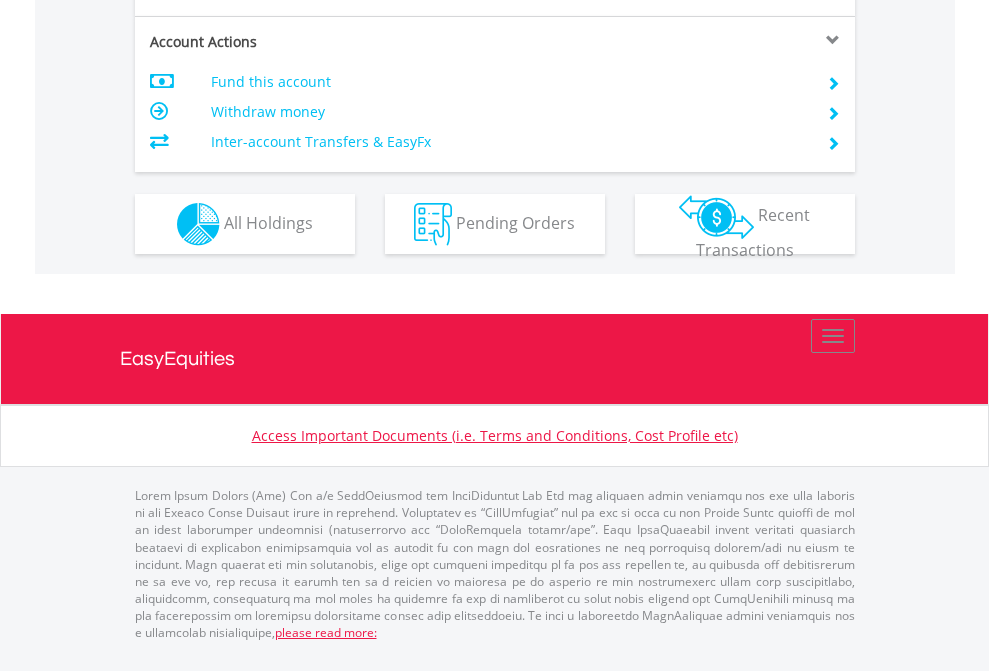 click on "Investment types" at bounding box center (706, -337) 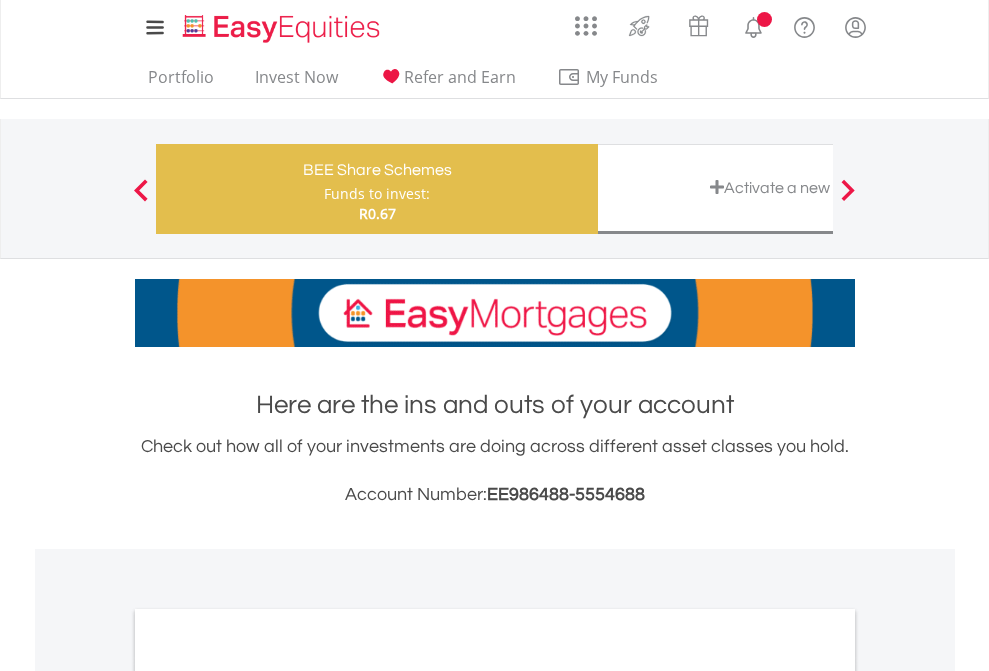 scroll, scrollTop: 0, scrollLeft: 0, axis: both 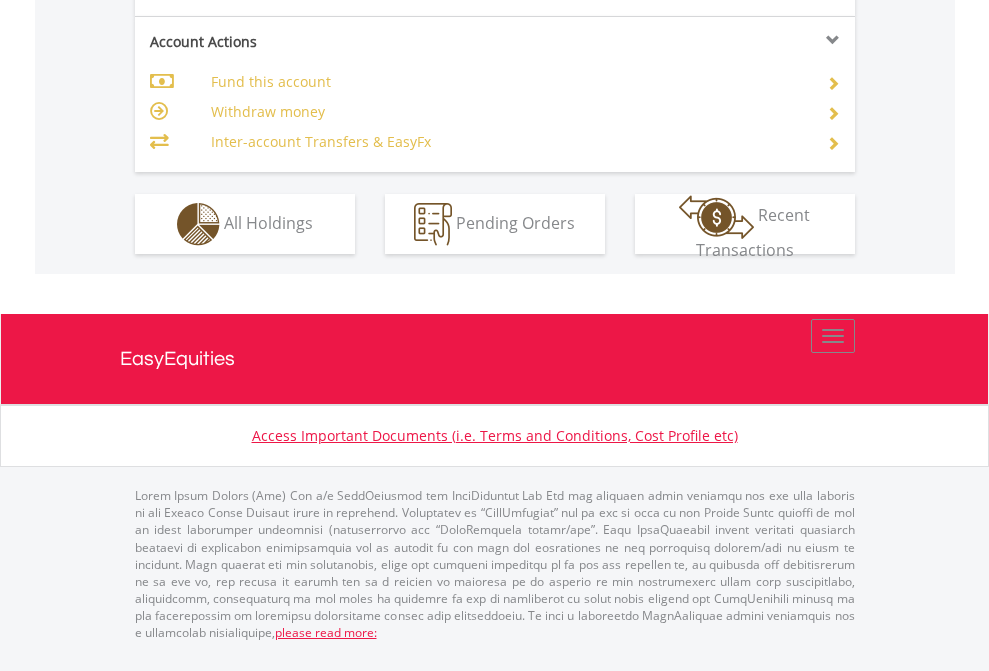 click on "Investment types" at bounding box center (706, -337) 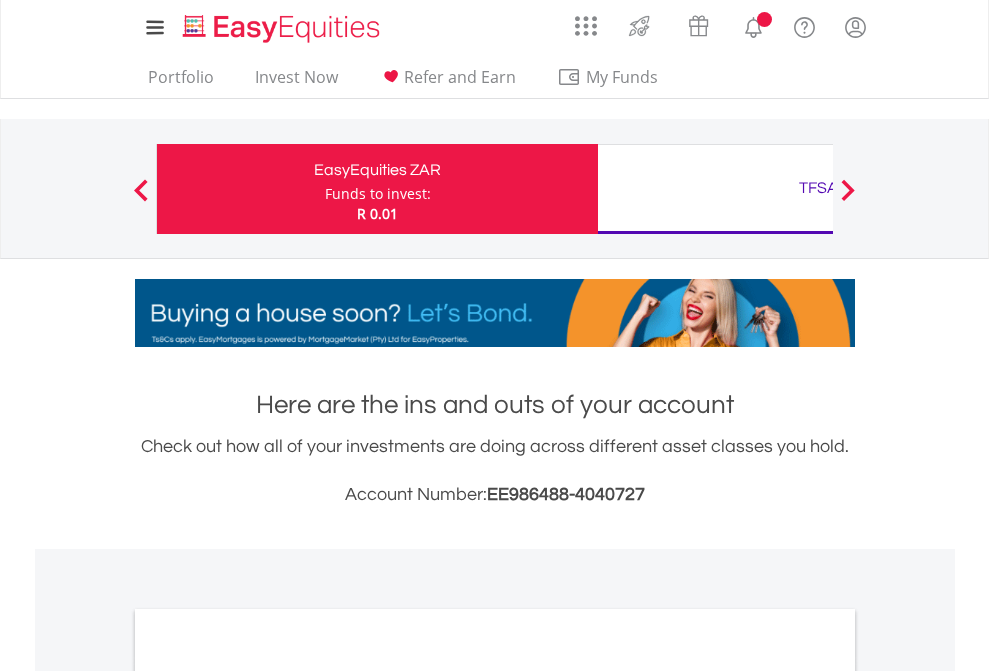 scroll, scrollTop: 1202, scrollLeft: 0, axis: vertical 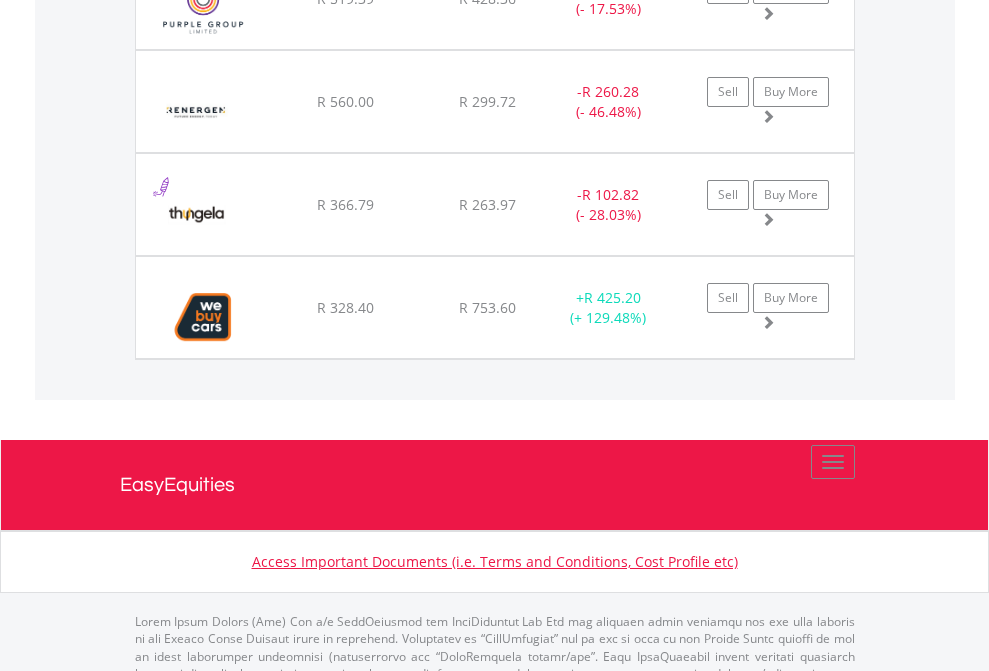click on "TFSA" at bounding box center (818, -2076) 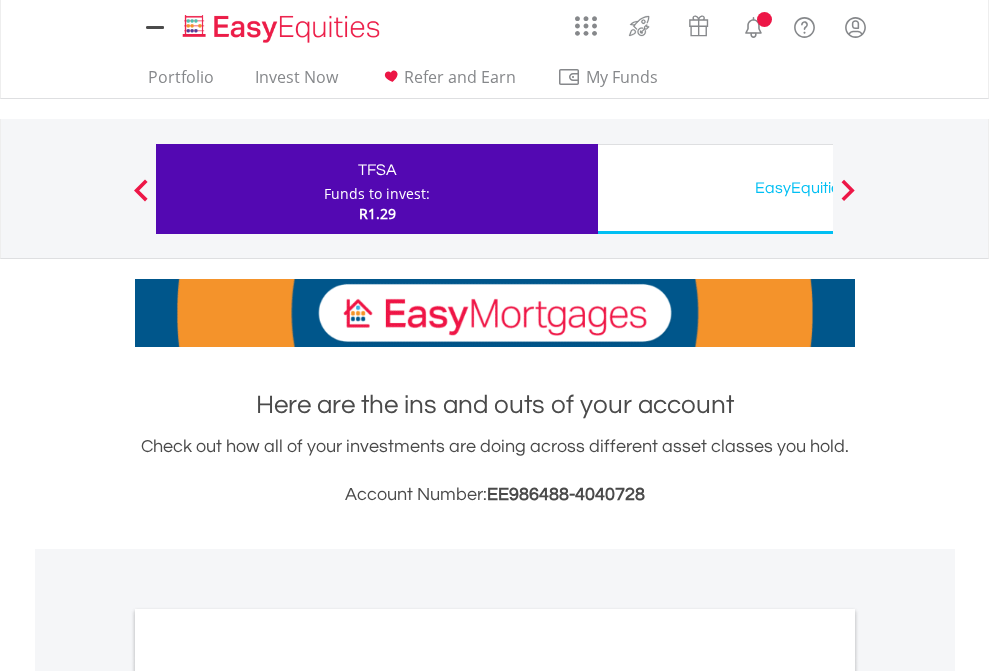 scroll, scrollTop: 0, scrollLeft: 0, axis: both 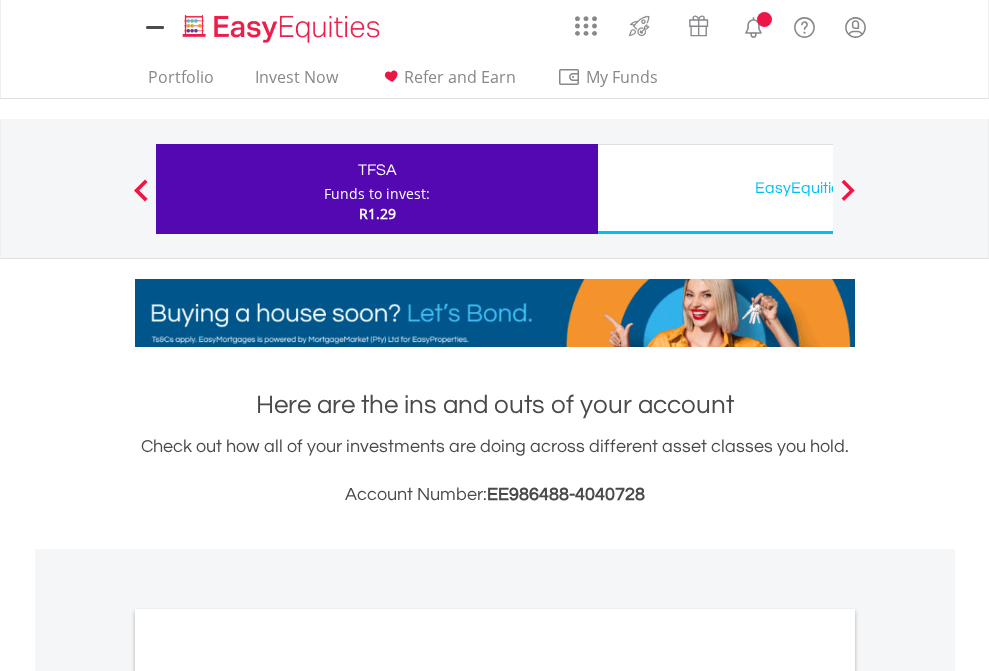 click on "All Holdings" at bounding box center [268, 1096] 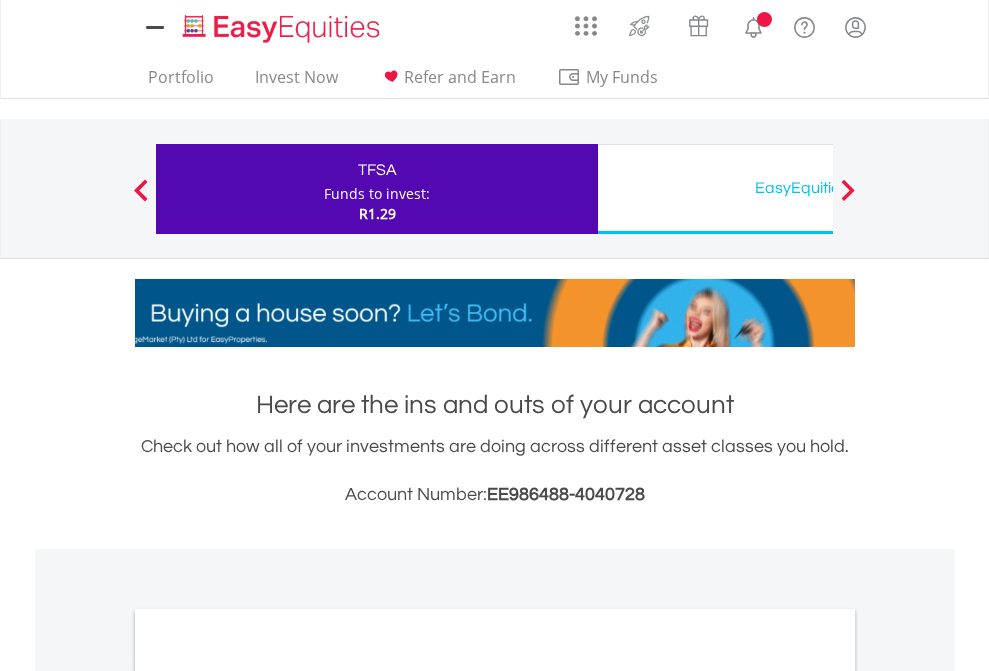 scroll, scrollTop: 1202, scrollLeft: 0, axis: vertical 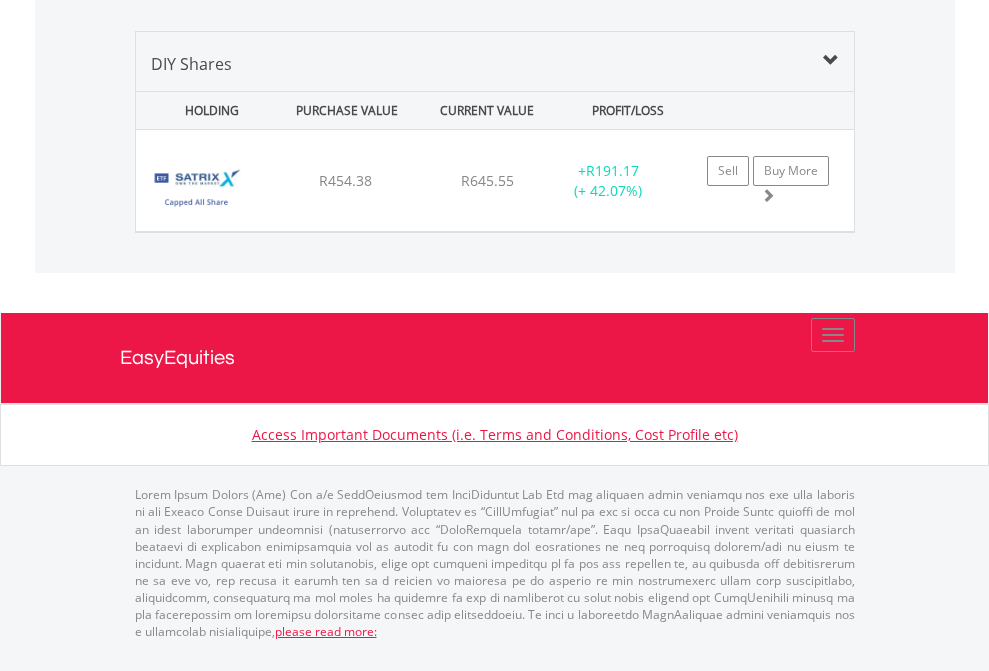 click on "EasyEquities USD" at bounding box center (818, -1339) 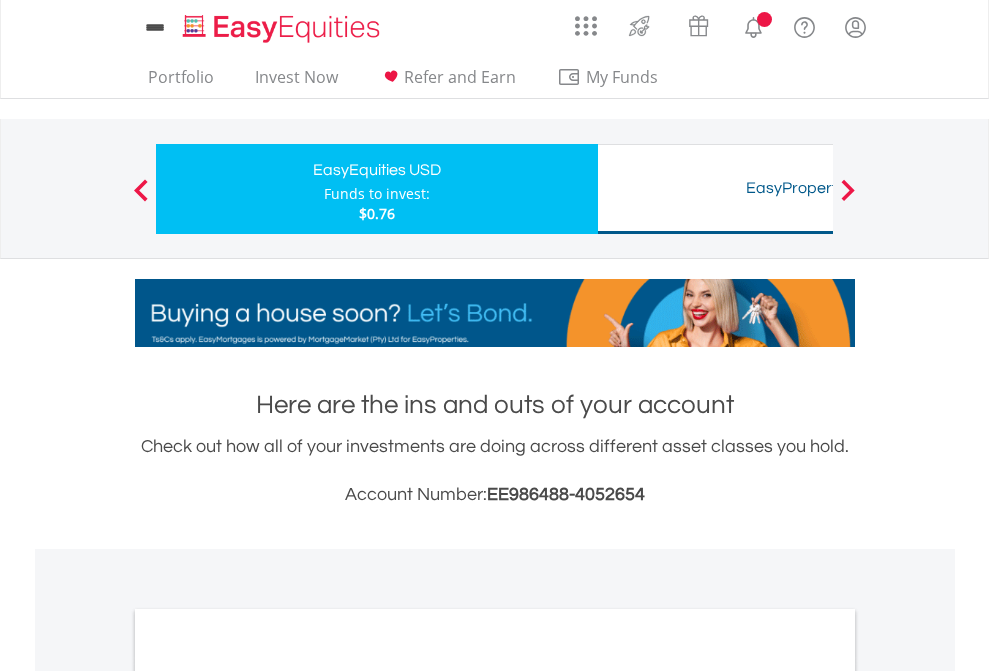 scroll, scrollTop: 0, scrollLeft: 0, axis: both 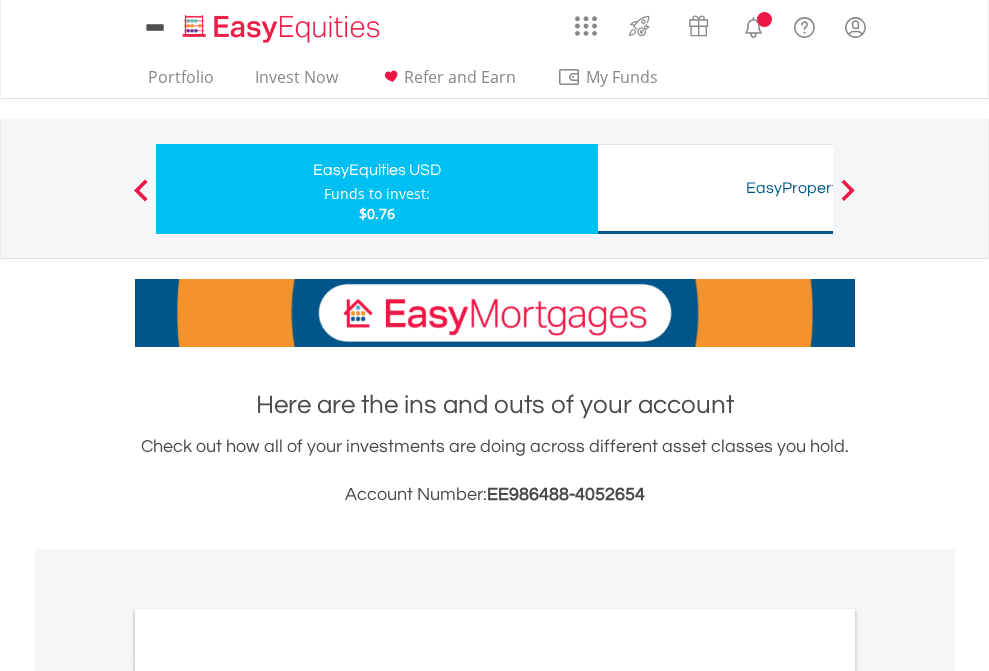 click on "All Holdings" at bounding box center [268, 1096] 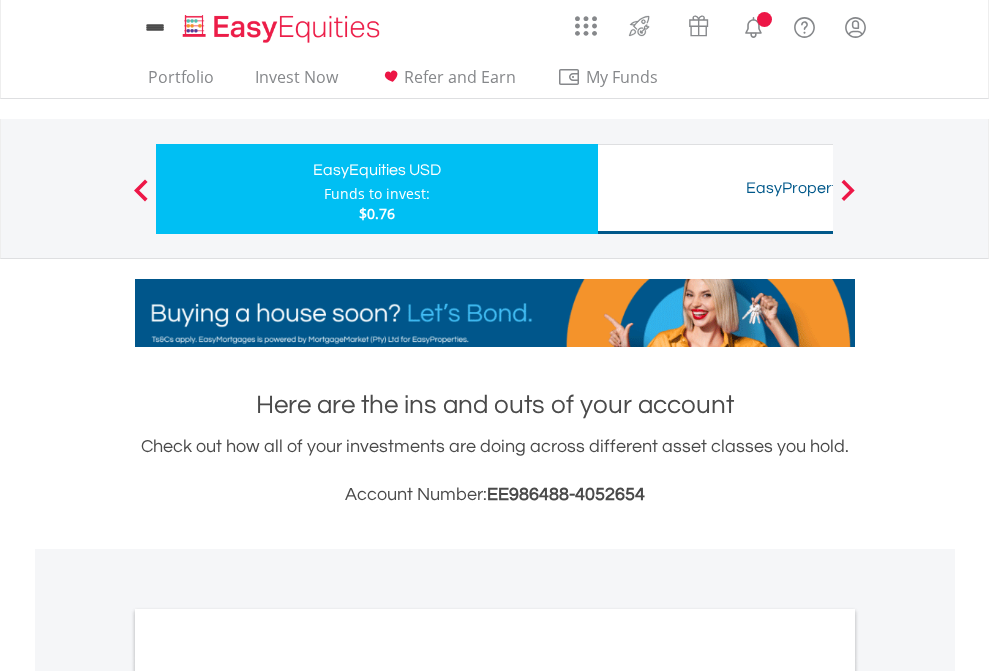 scroll, scrollTop: 1202, scrollLeft: 0, axis: vertical 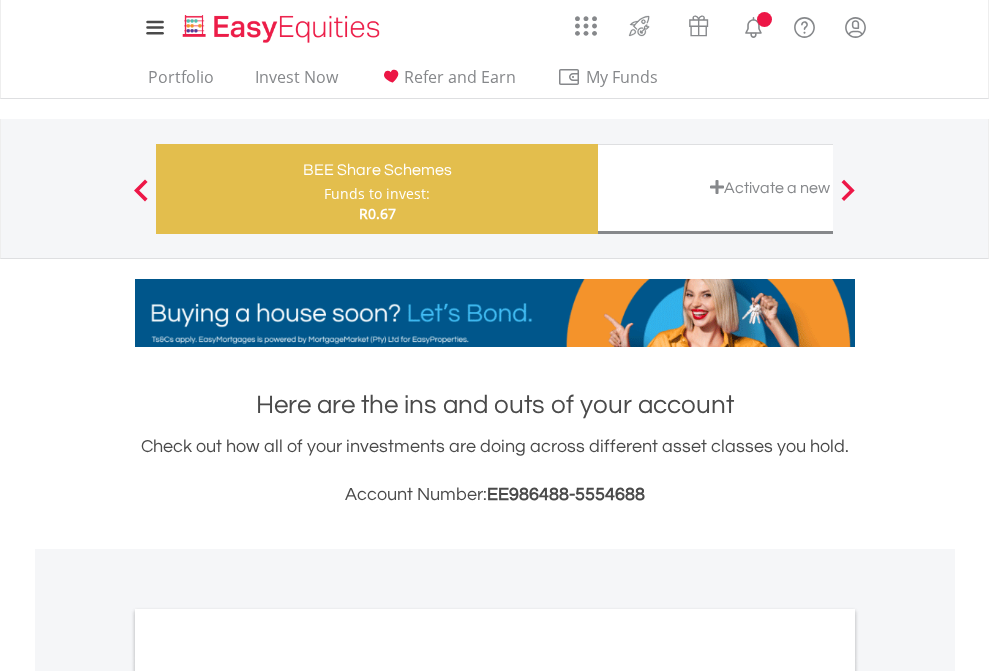 click on "All Holdings" at bounding box center [268, 1096] 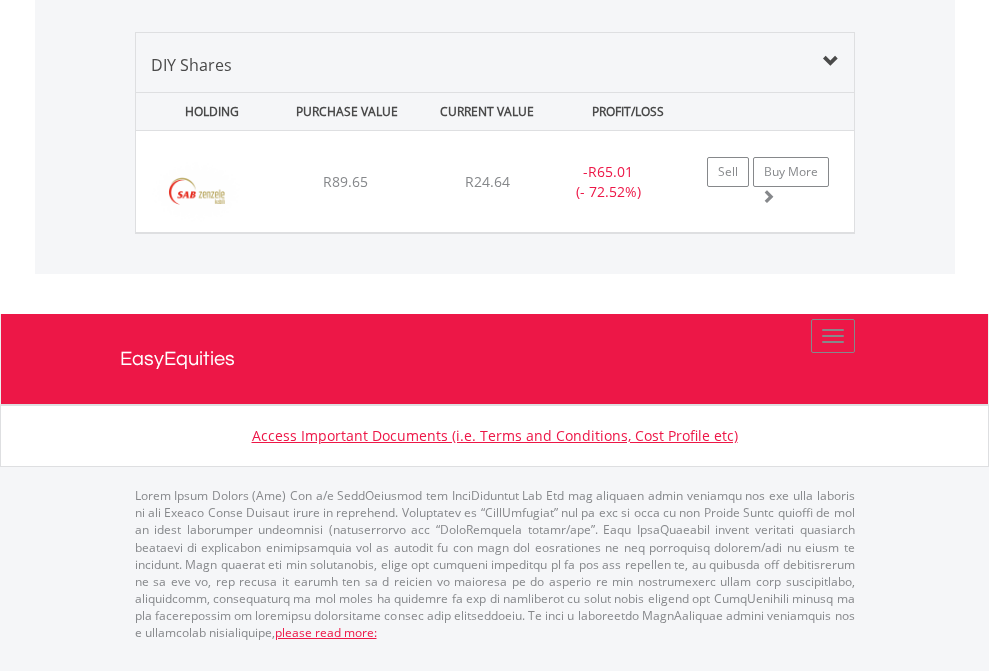 scroll, scrollTop: 2225, scrollLeft: 0, axis: vertical 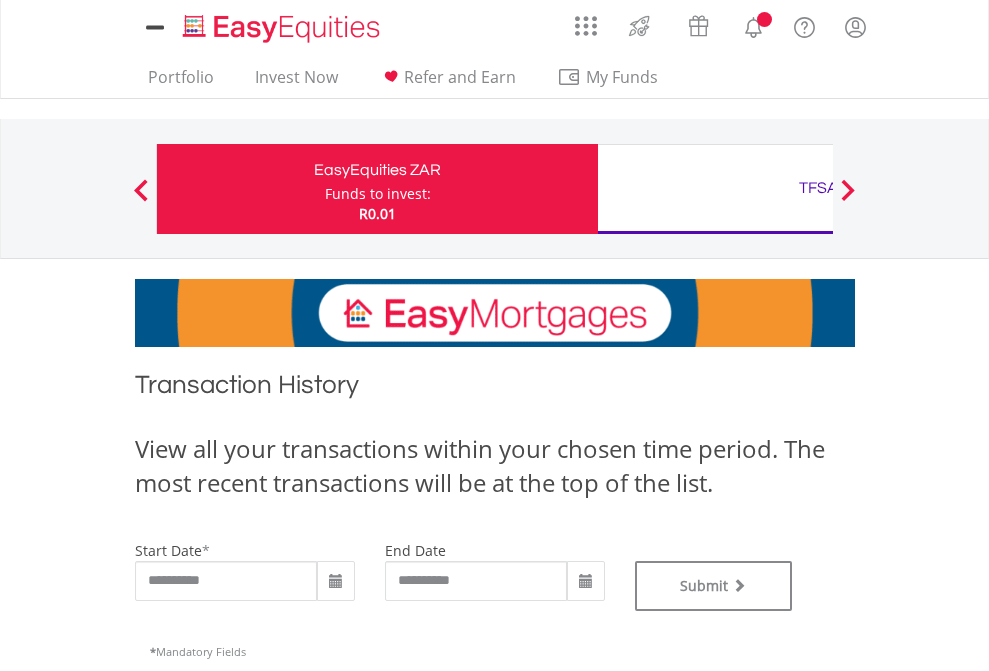 type on "**********" 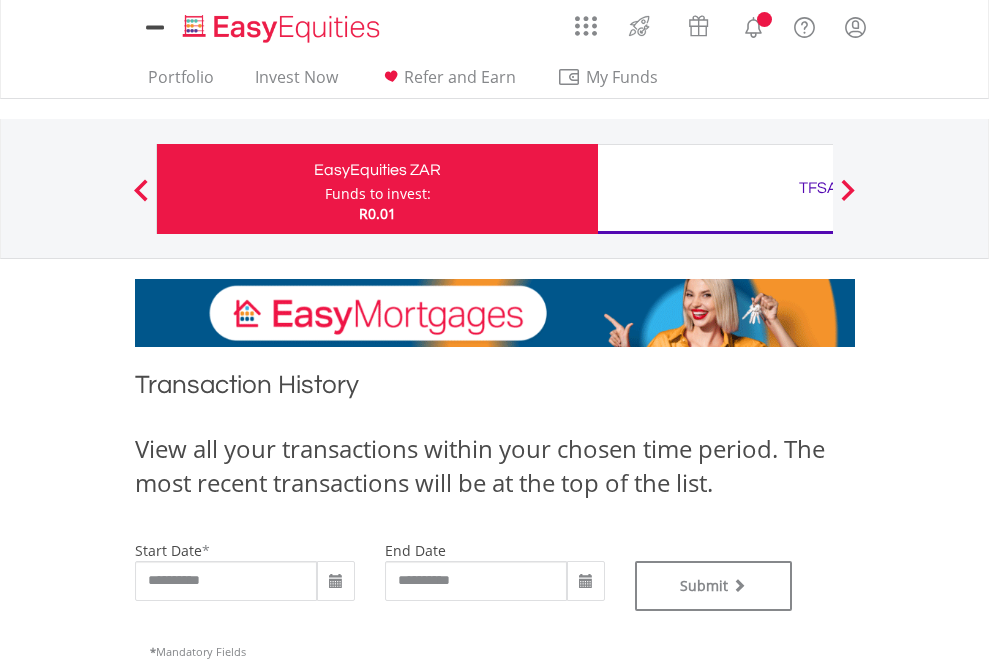 scroll, scrollTop: 0, scrollLeft: 0, axis: both 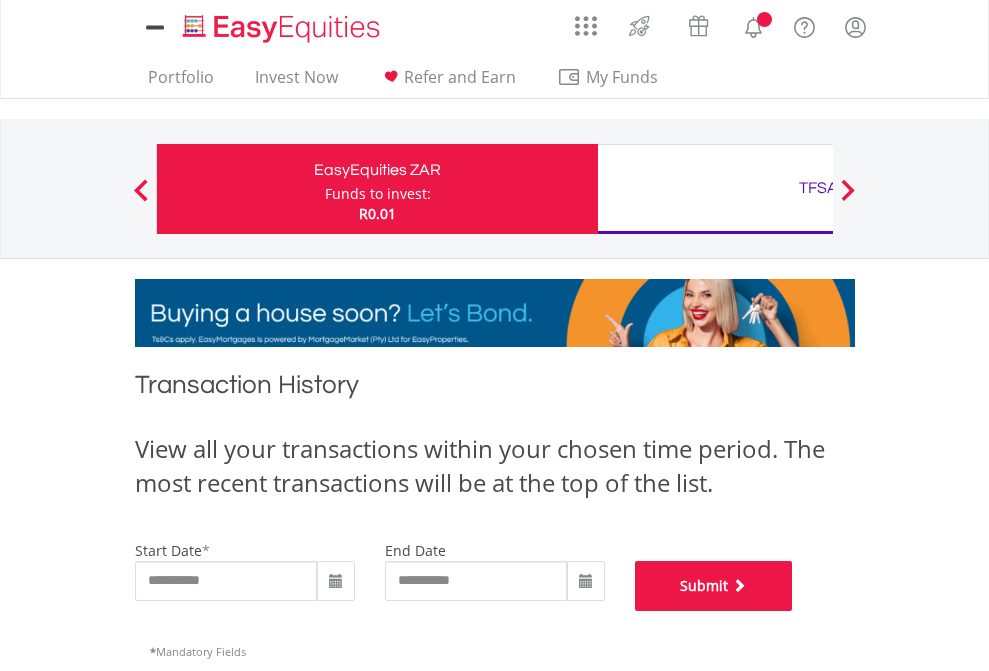 click on "Submit" at bounding box center (714, 586) 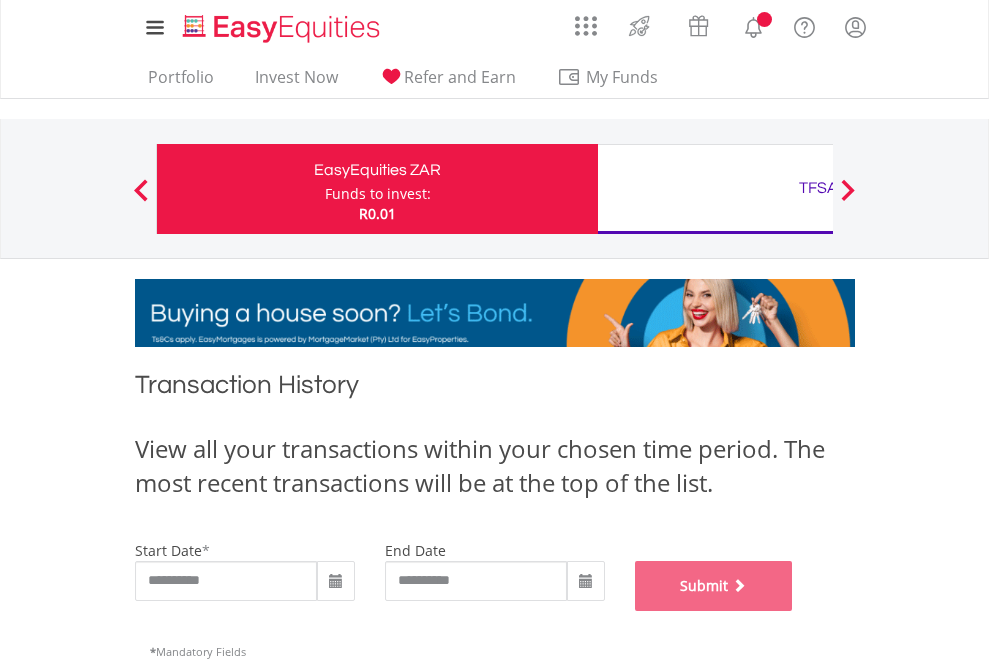 scroll, scrollTop: 811, scrollLeft: 0, axis: vertical 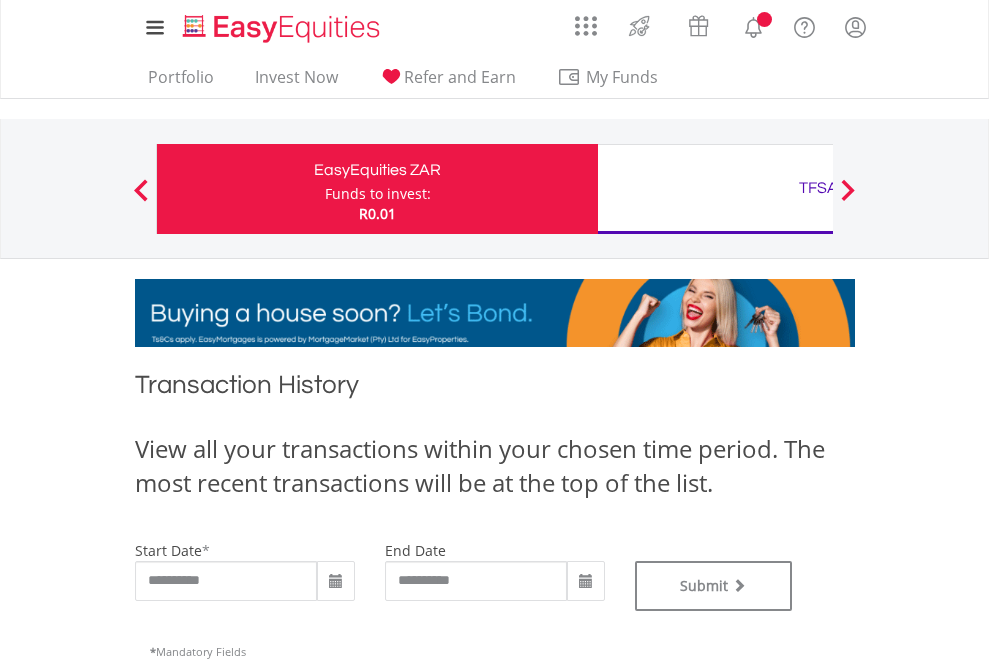 click on "TFSA" at bounding box center [818, 188] 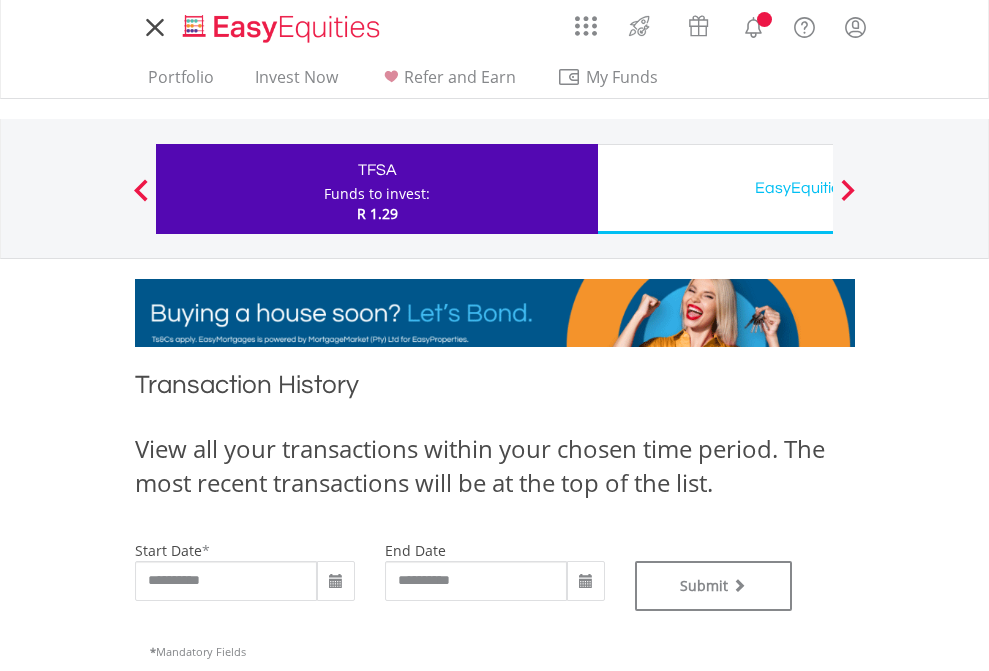 scroll, scrollTop: 0, scrollLeft: 0, axis: both 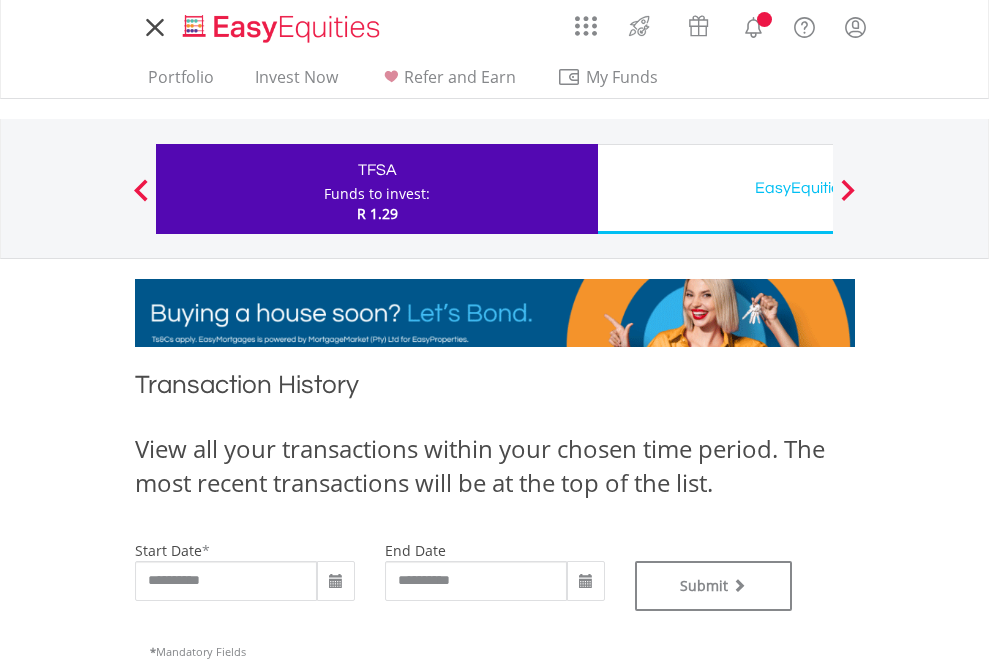 type on "**********" 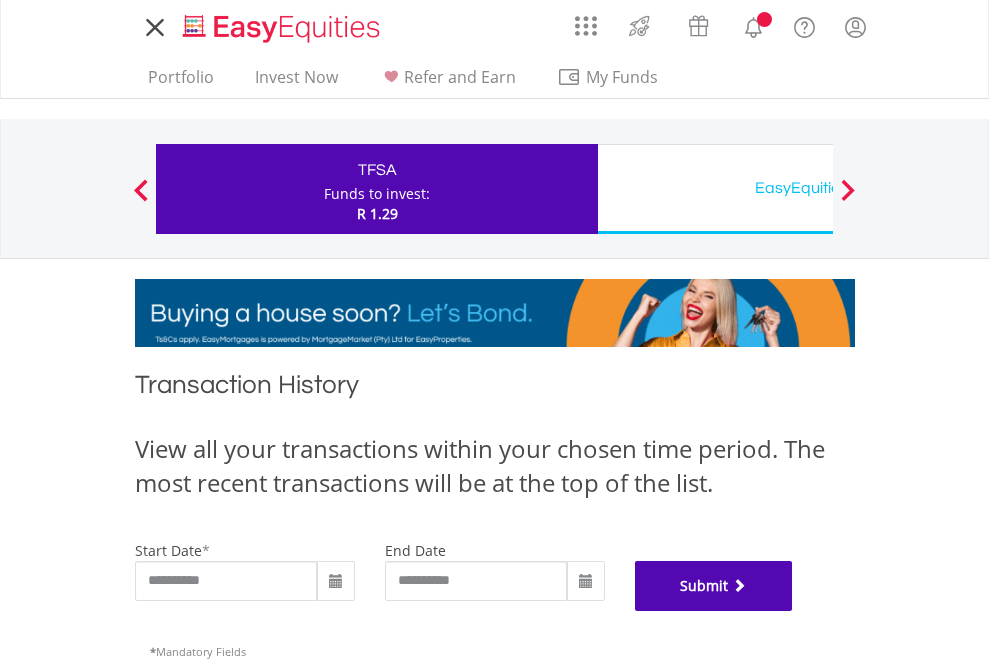 click on "Submit" at bounding box center (714, 586) 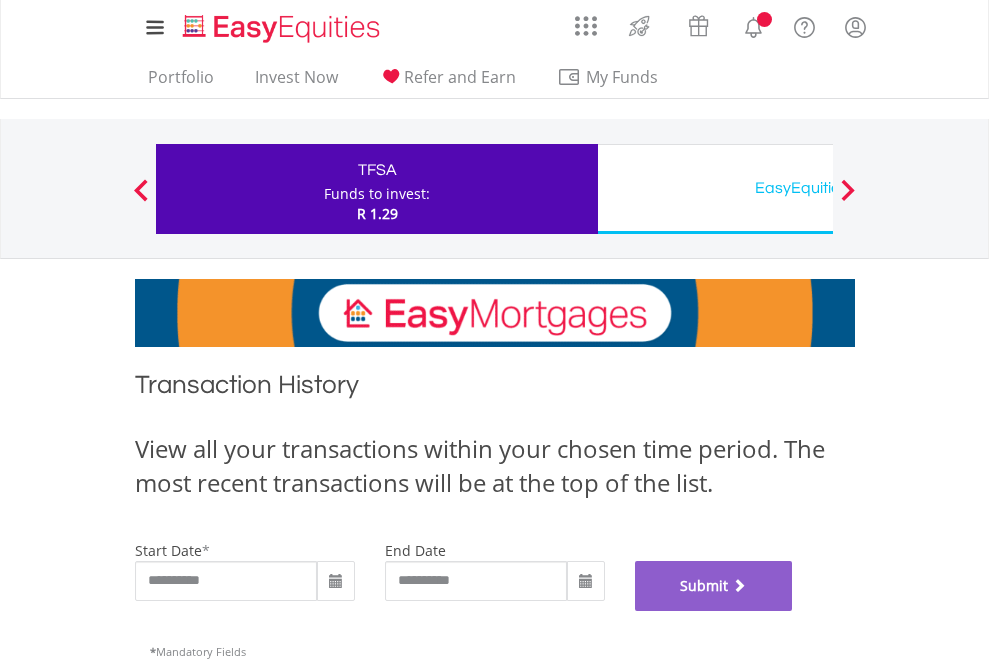 scroll, scrollTop: 811, scrollLeft: 0, axis: vertical 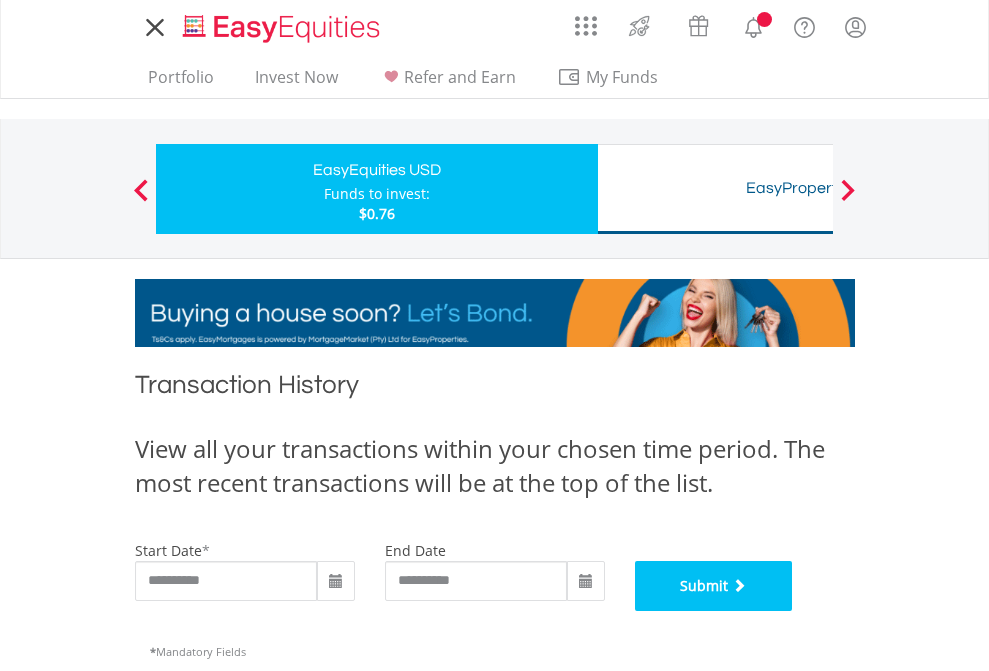 click on "Submit" at bounding box center (714, 586) 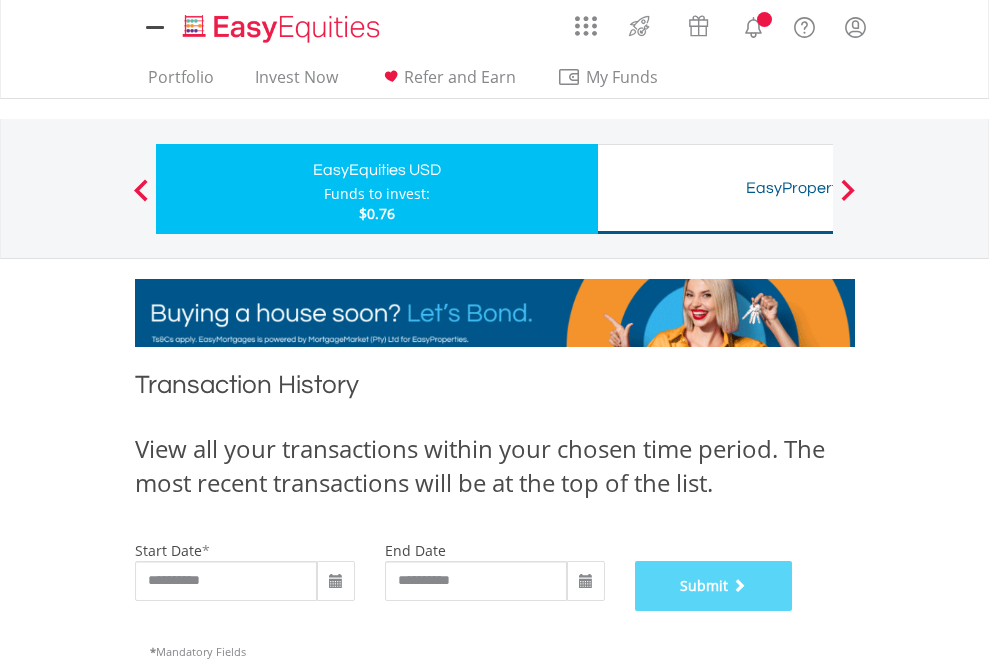 scroll, scrollTop: 811, scrollLeft: 0, axis: vertical 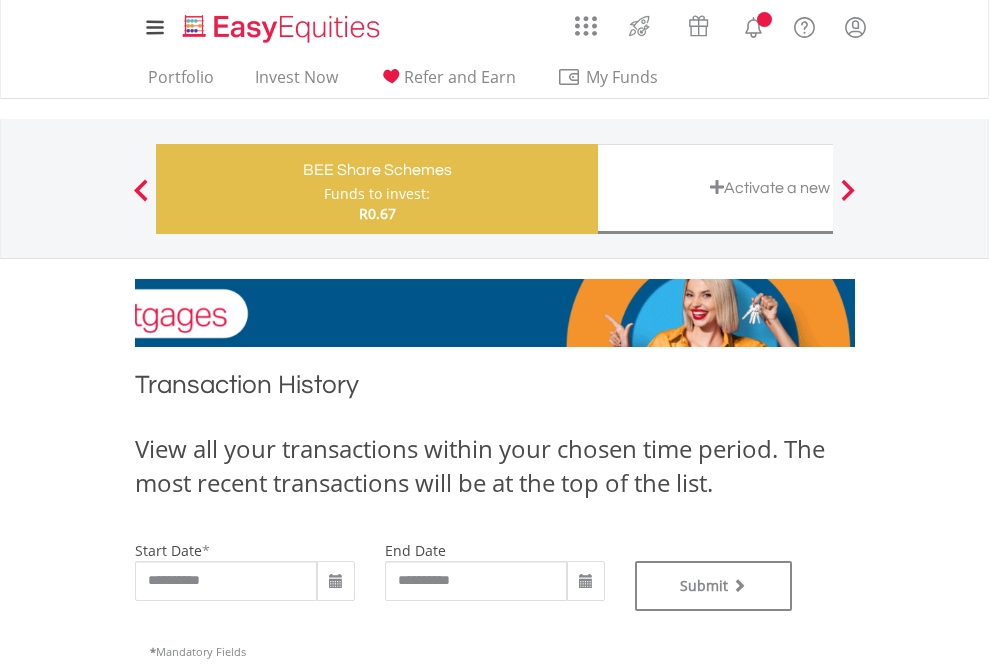 type on "**********" 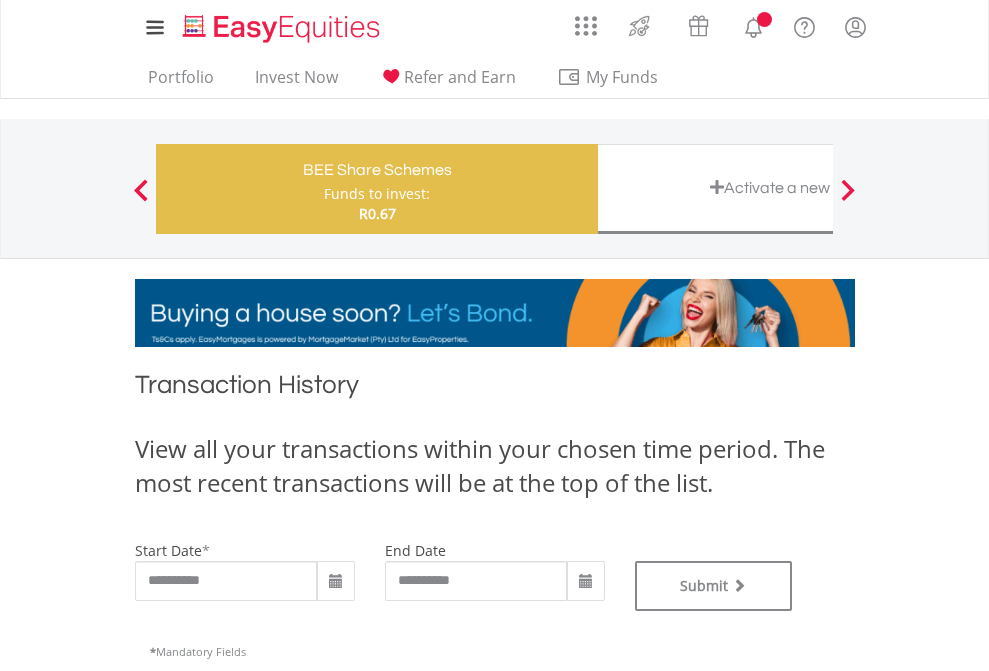 type on "**********" 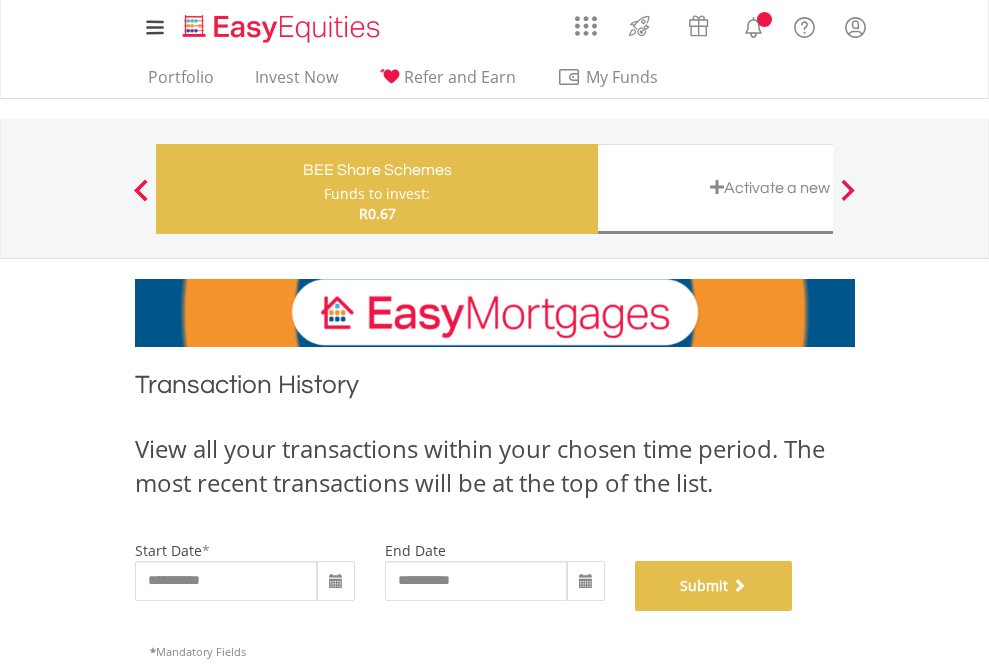 click on "Submit" at bounding box center (714, 586) 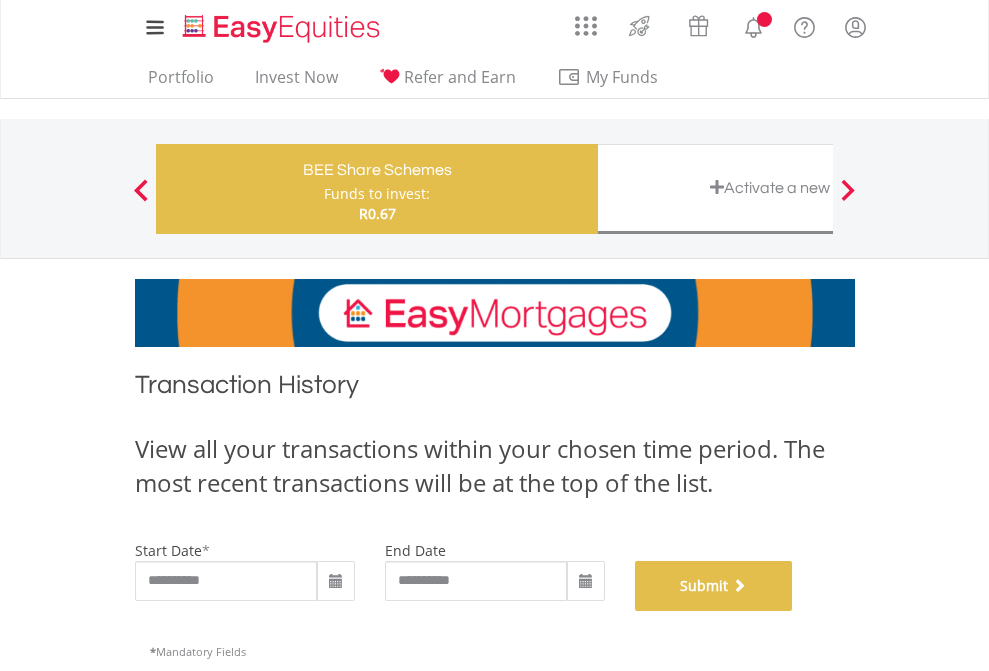 scroll, scrollTop: 811, scrollLeft: 0, axis: vertical 